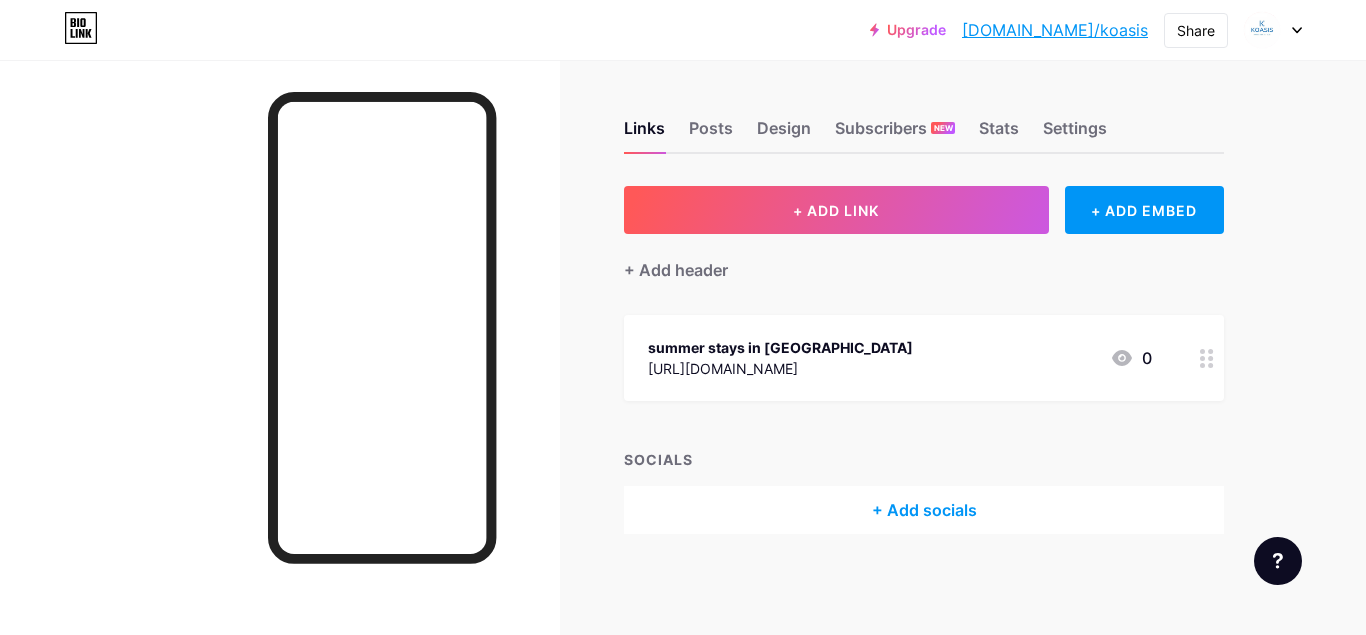 scroll, scrollTop: 0, scrollLeft: 0, axis: both 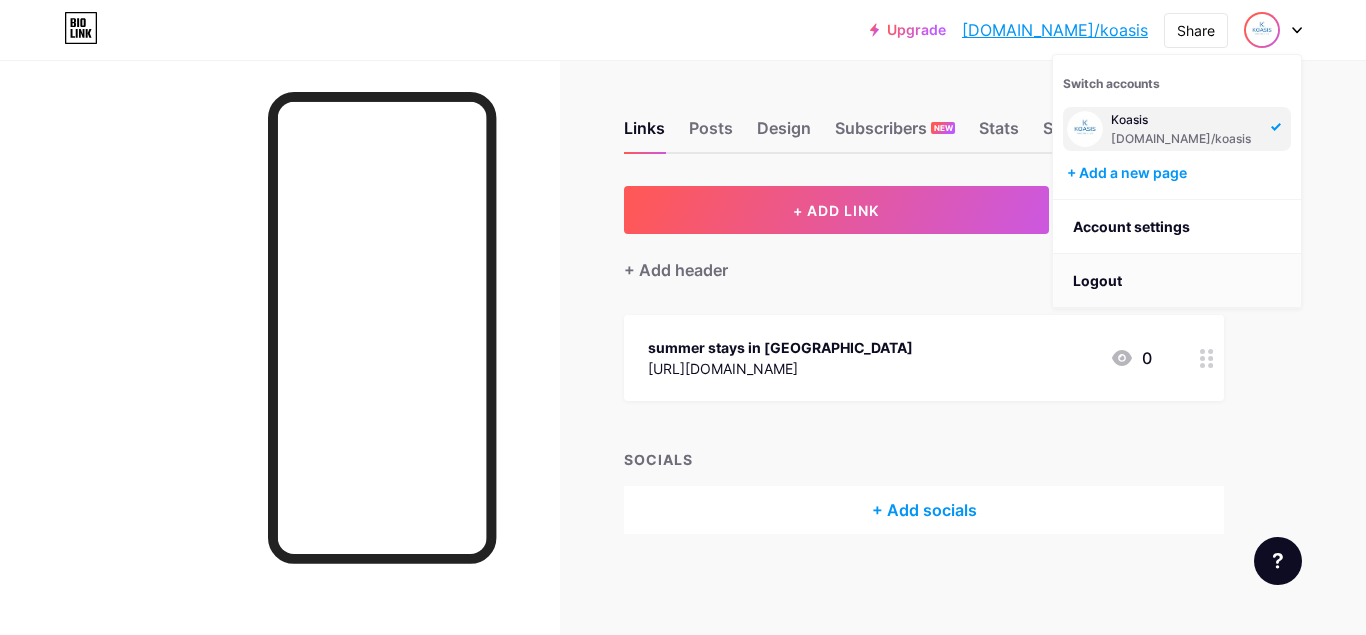 click on "Logout" at bounding box center (1177, 281) 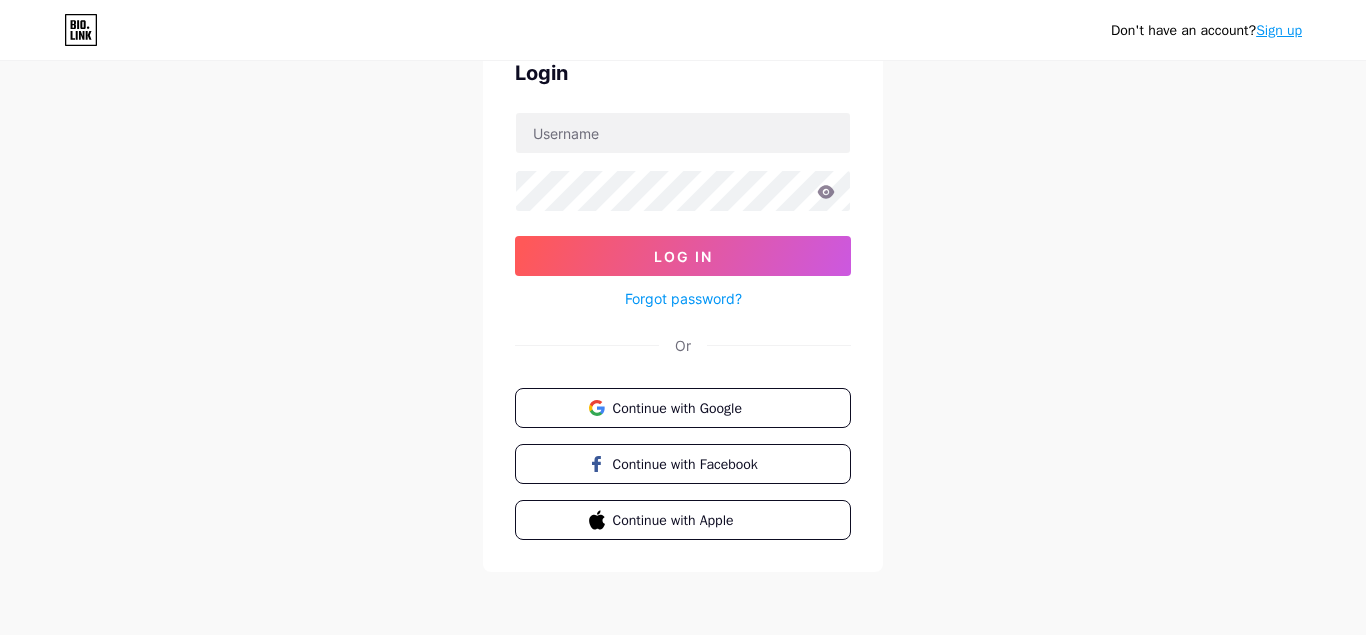 scroll, scrollTop: 0, scrollLeft: 0, axis: both 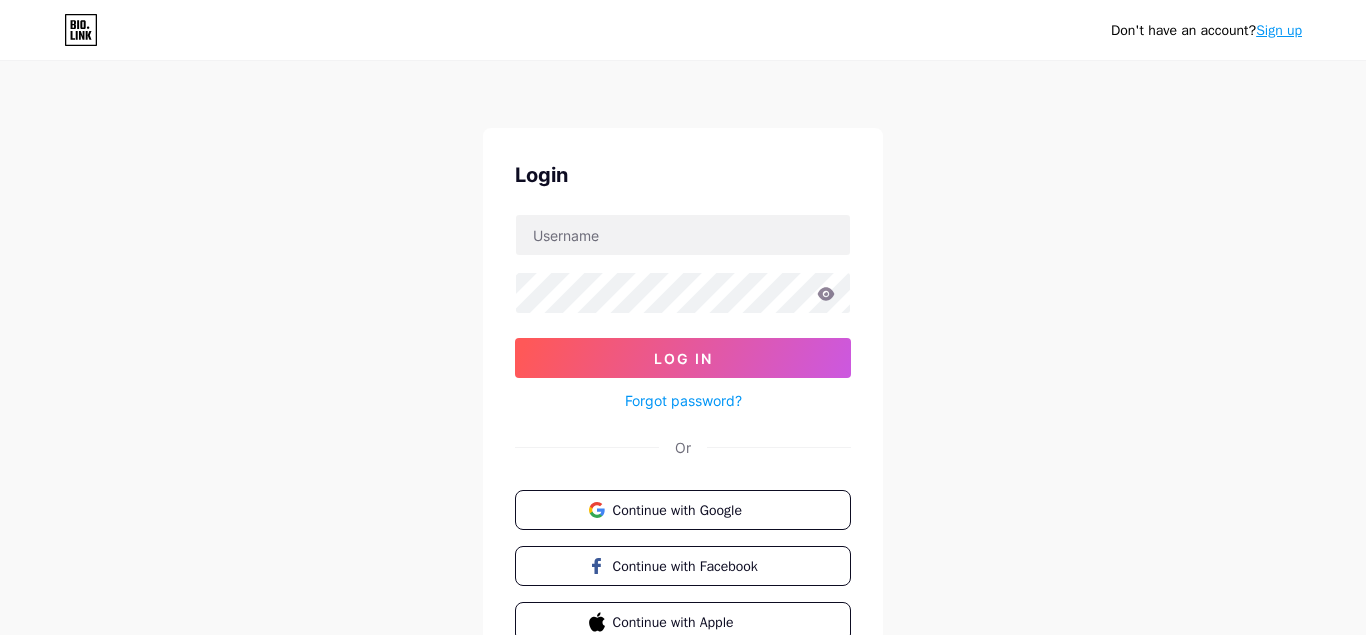 click on "Sign up" at bounding box center (1279, 30) 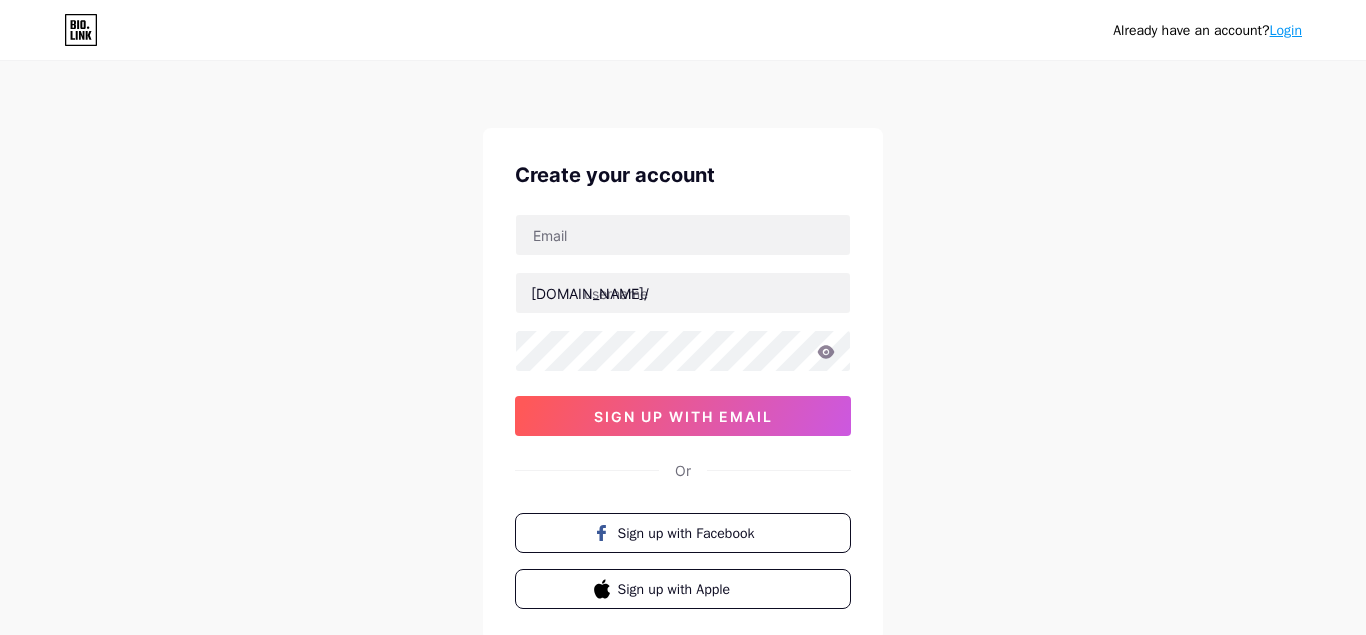 click on "[DOMAIN_NAME]/                       sign up with email" at bounding box center (683, 325) 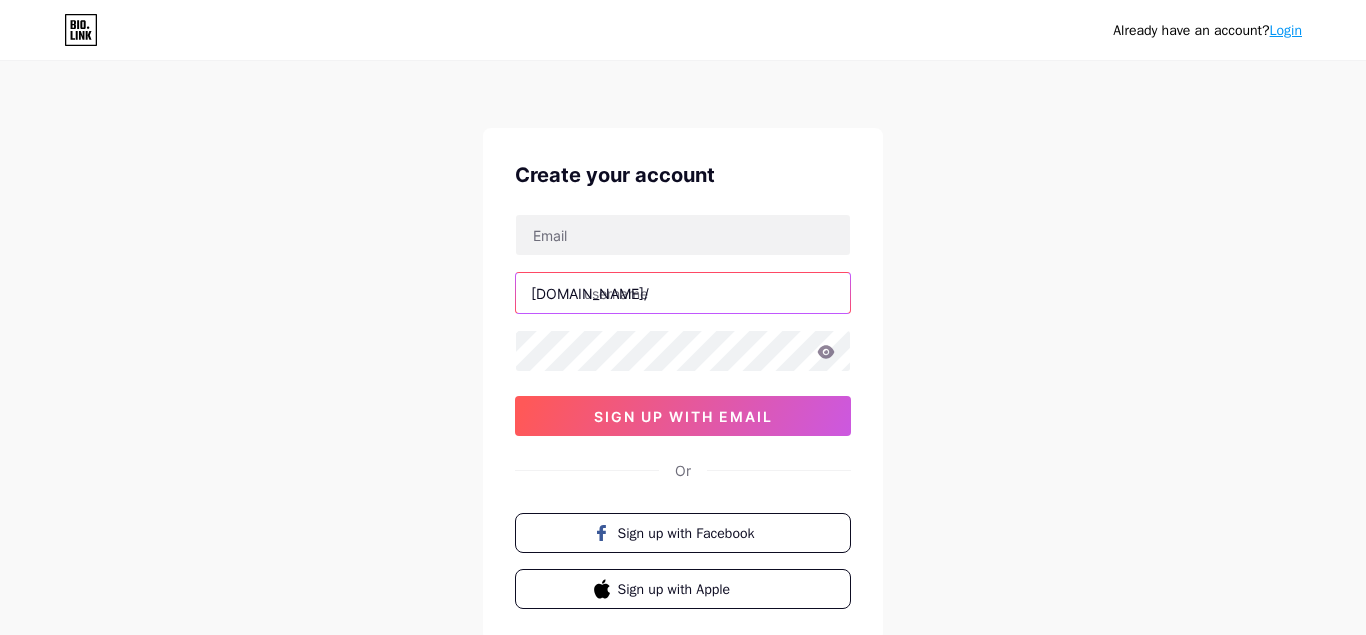 click at bounding box center [683, 293] 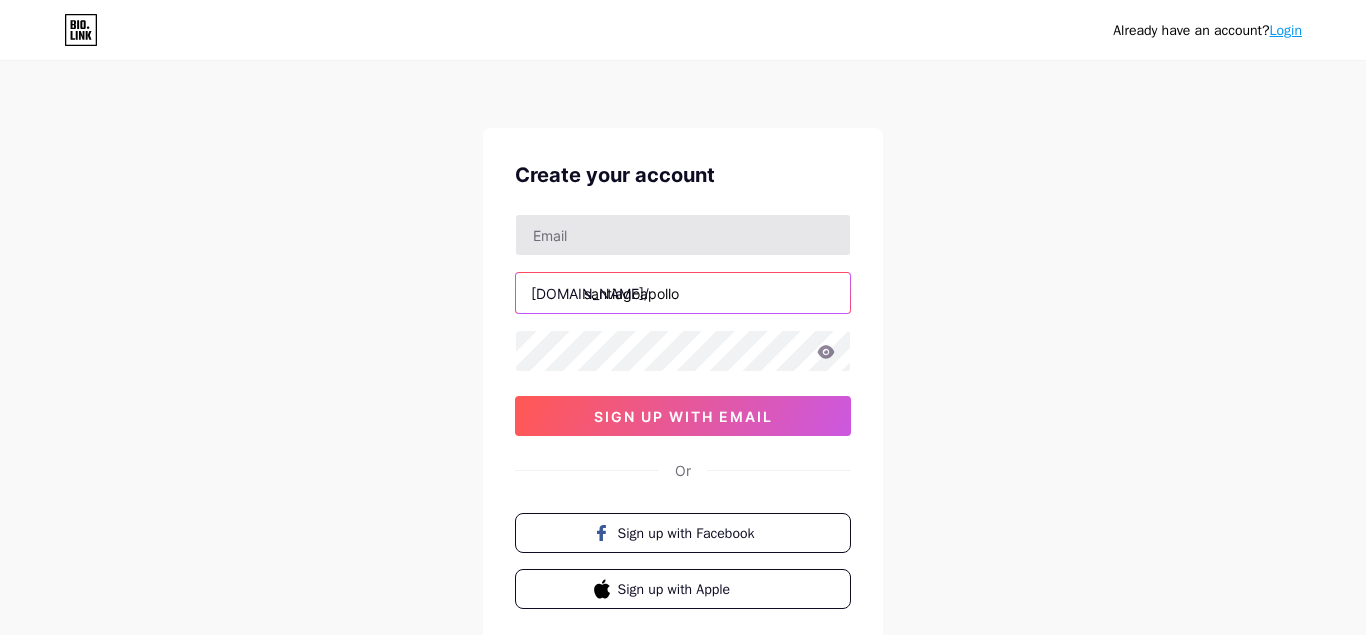type on "santiagoapollo" 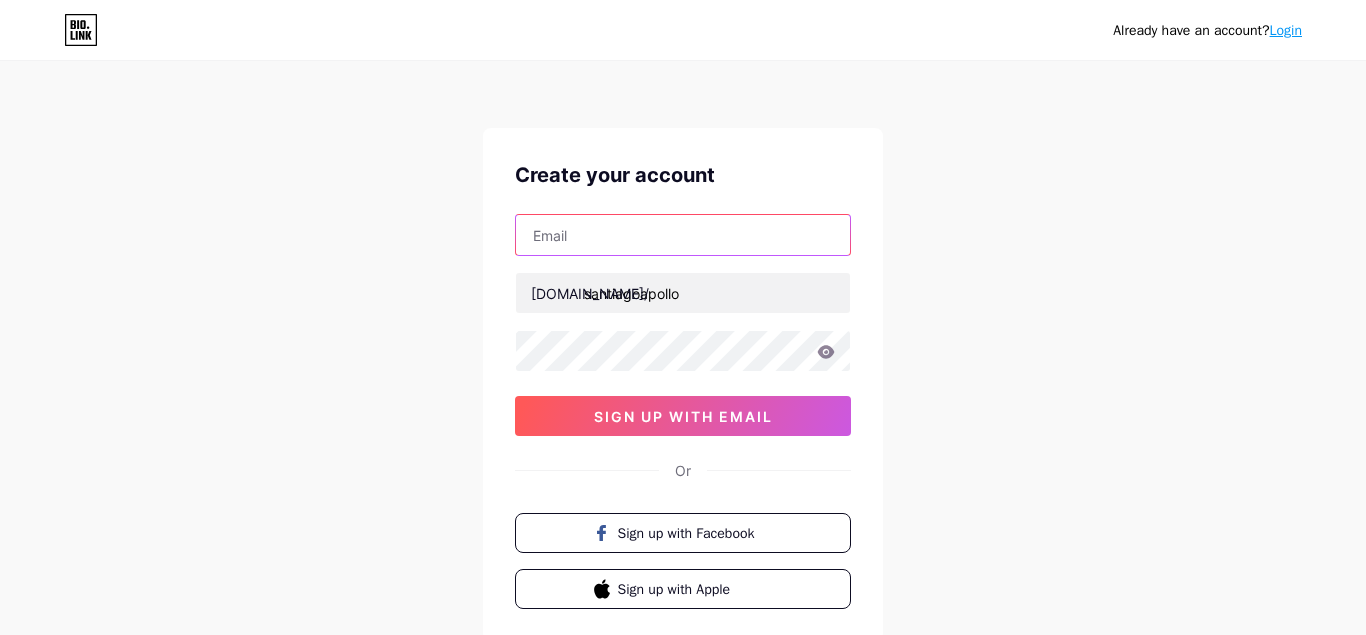 click at bounding box center [683, 235] 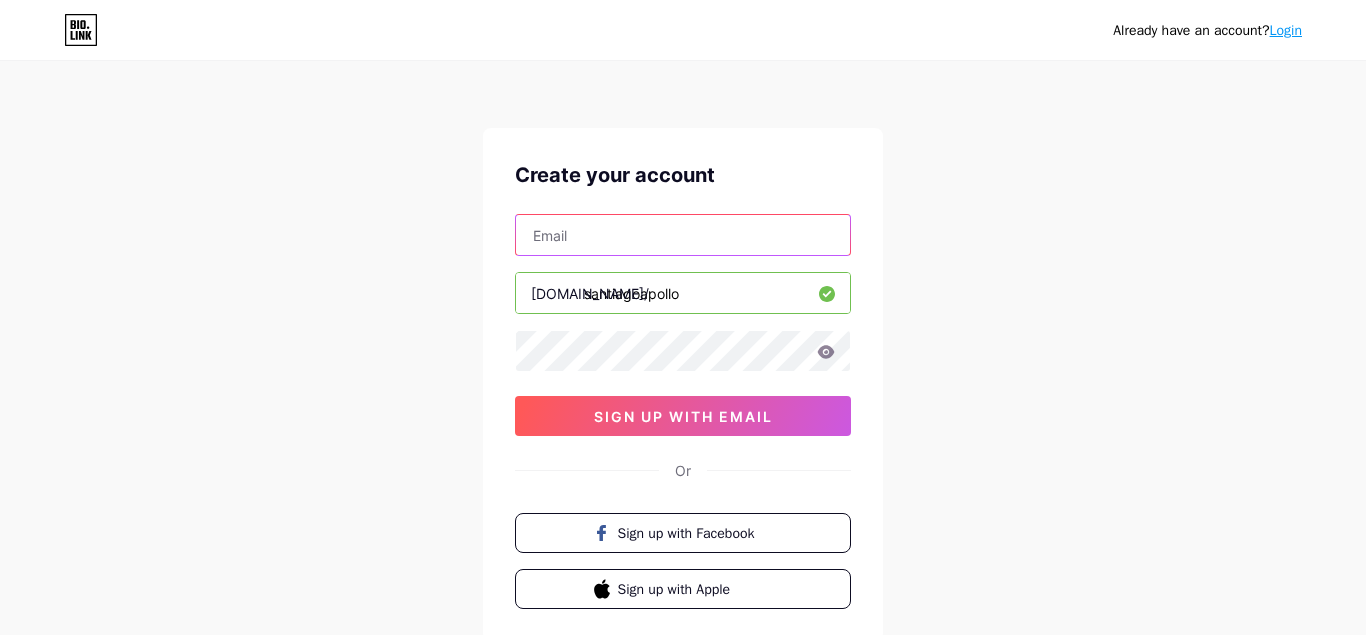 paste on "[EMAIL_ADDRESS][DOMAIN_NAME]" 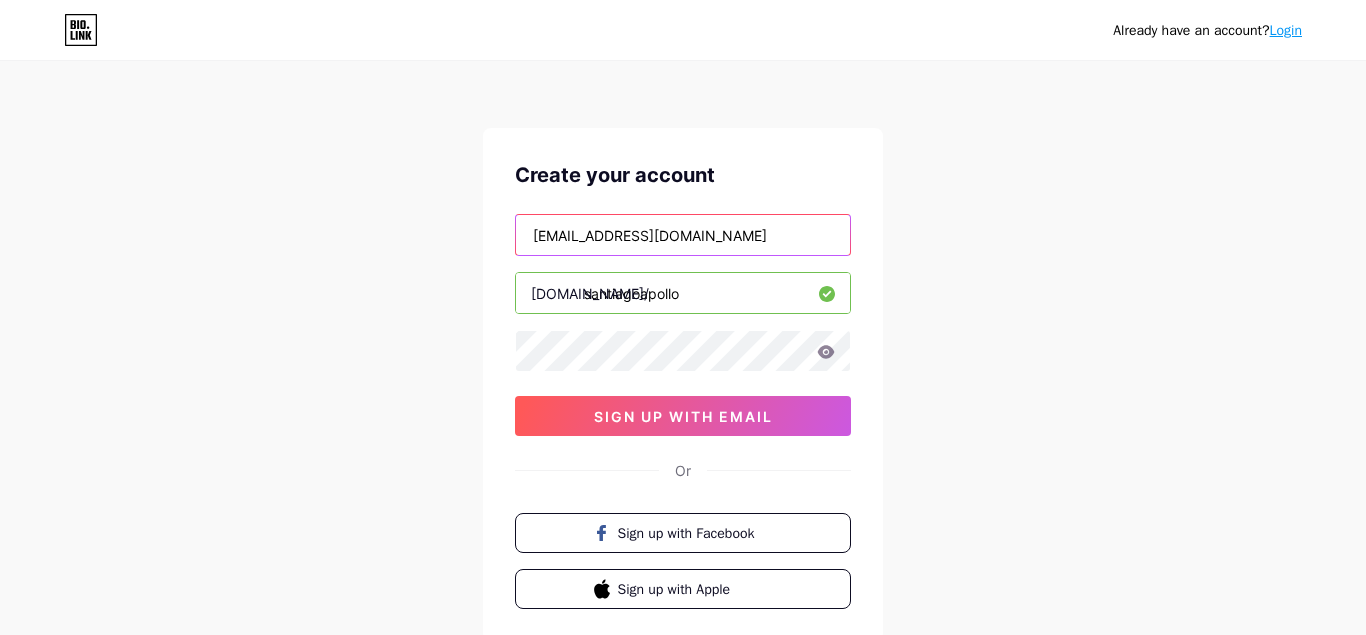 type on "[EMAIL_ADDRESS][DOMAIN_NAME]" 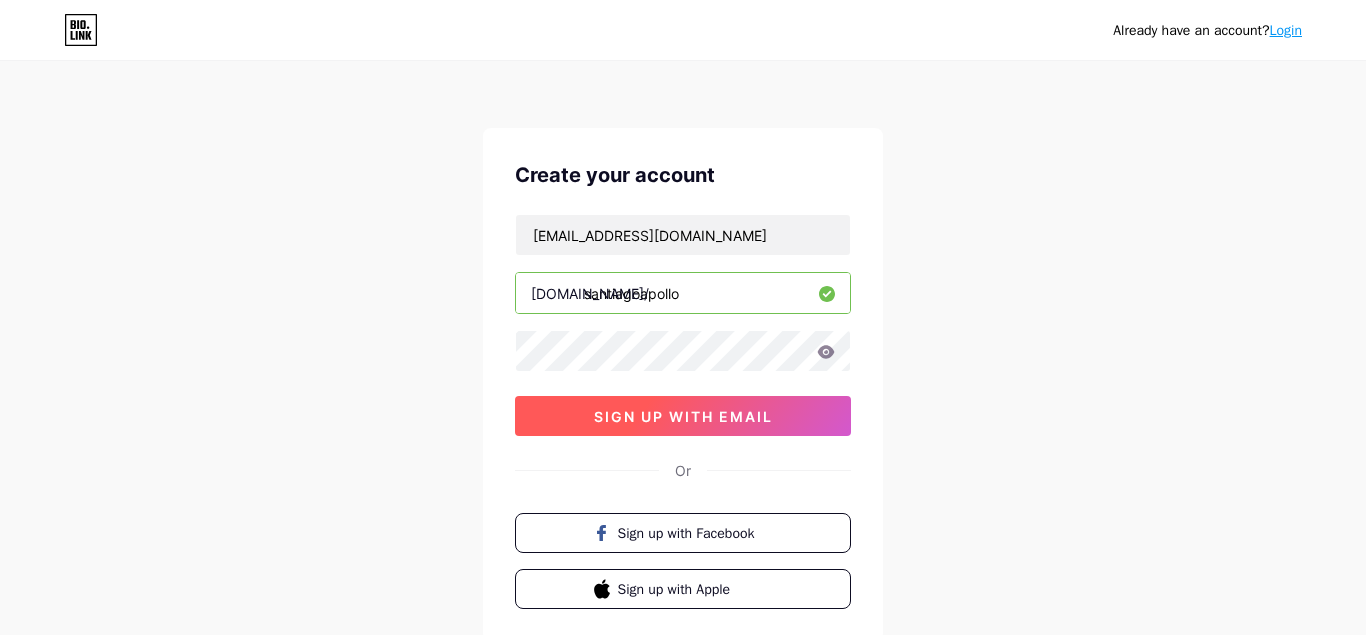 click on "sign up with email" at bounding box center (683, 416) 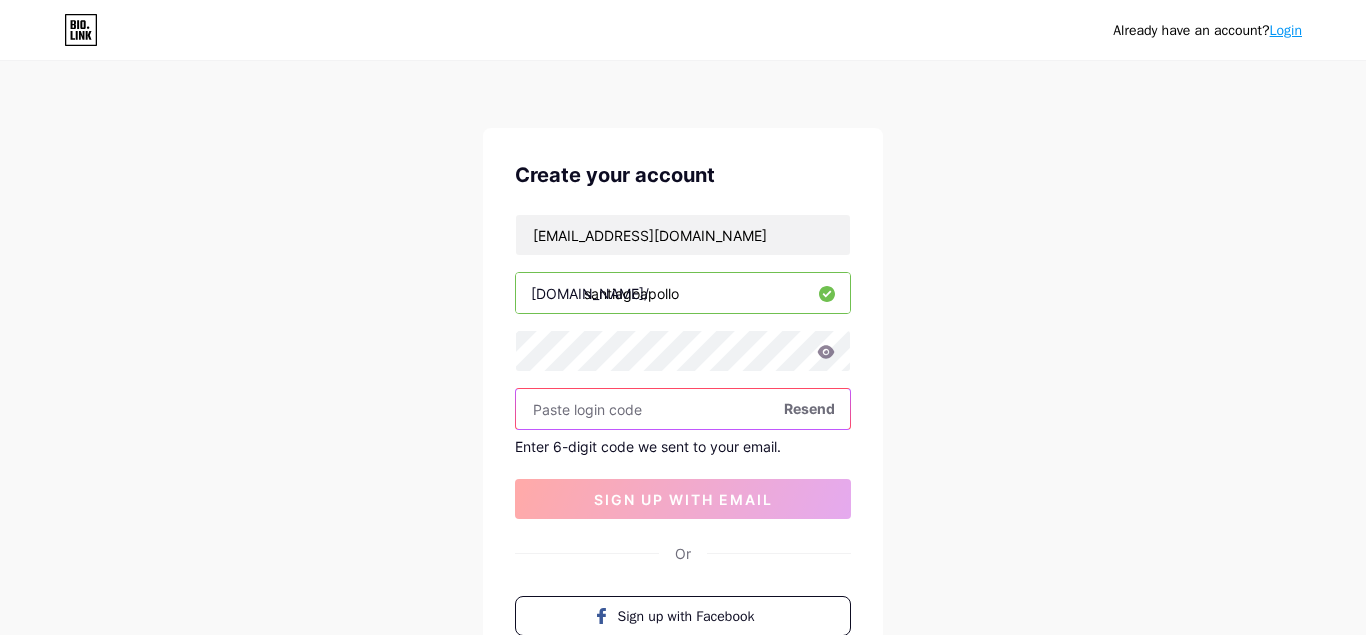 paste on "996253" 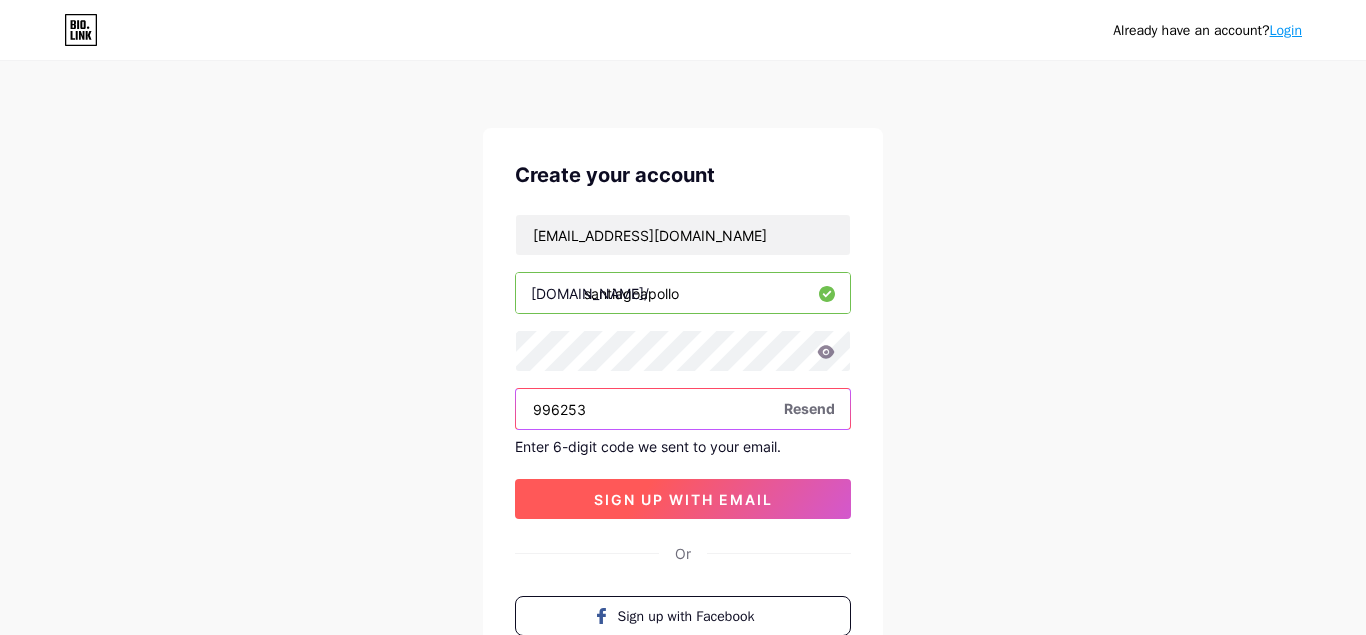 type on "996253" 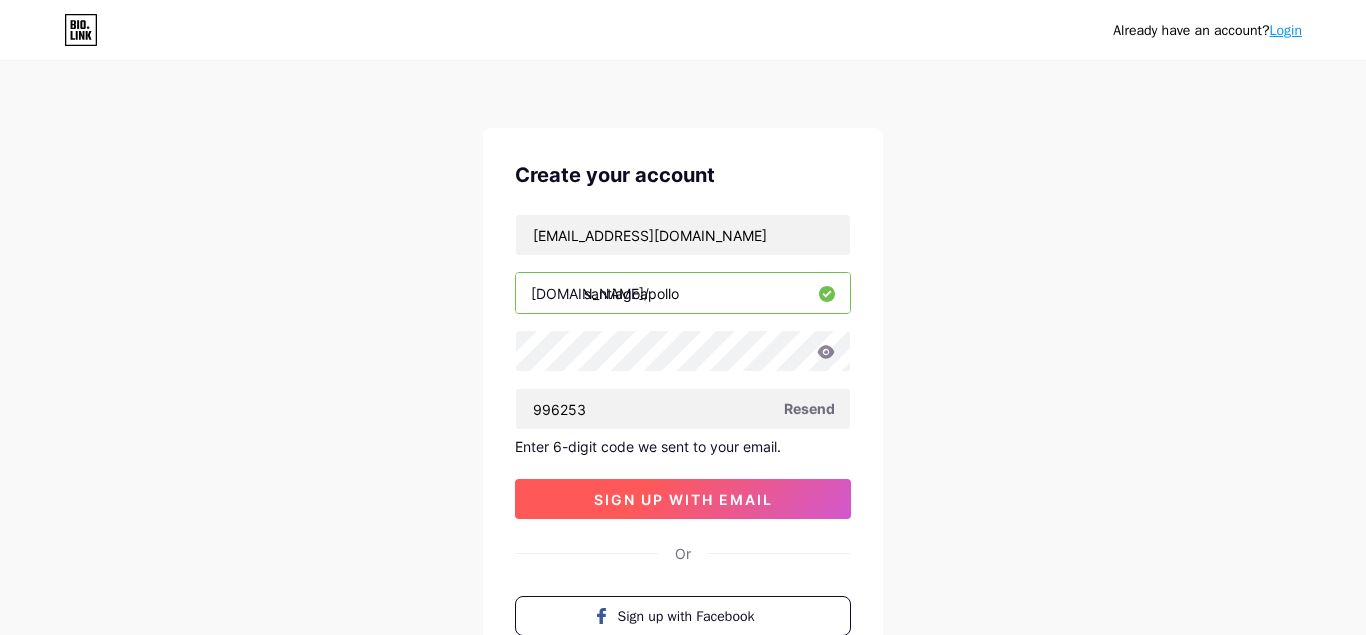 click on "sign up with email" at bounding box center [683, 499] 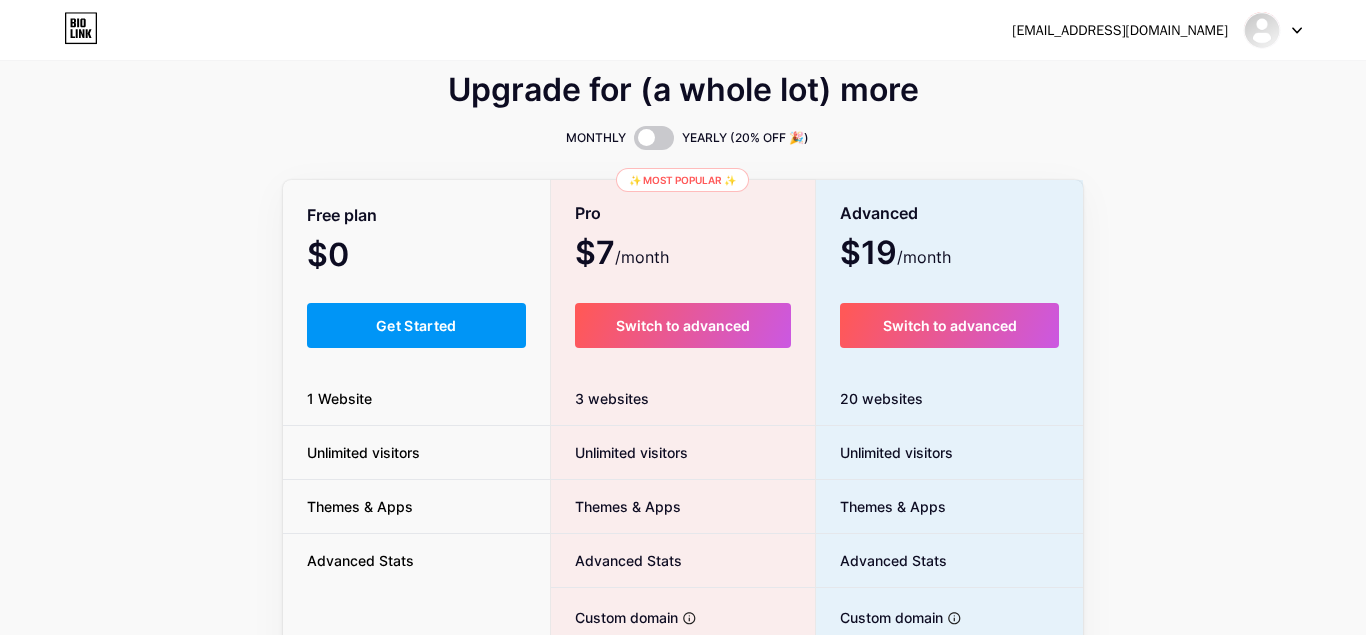 scroll, scrollTop: 0, scrollLeft: 0, axis: both 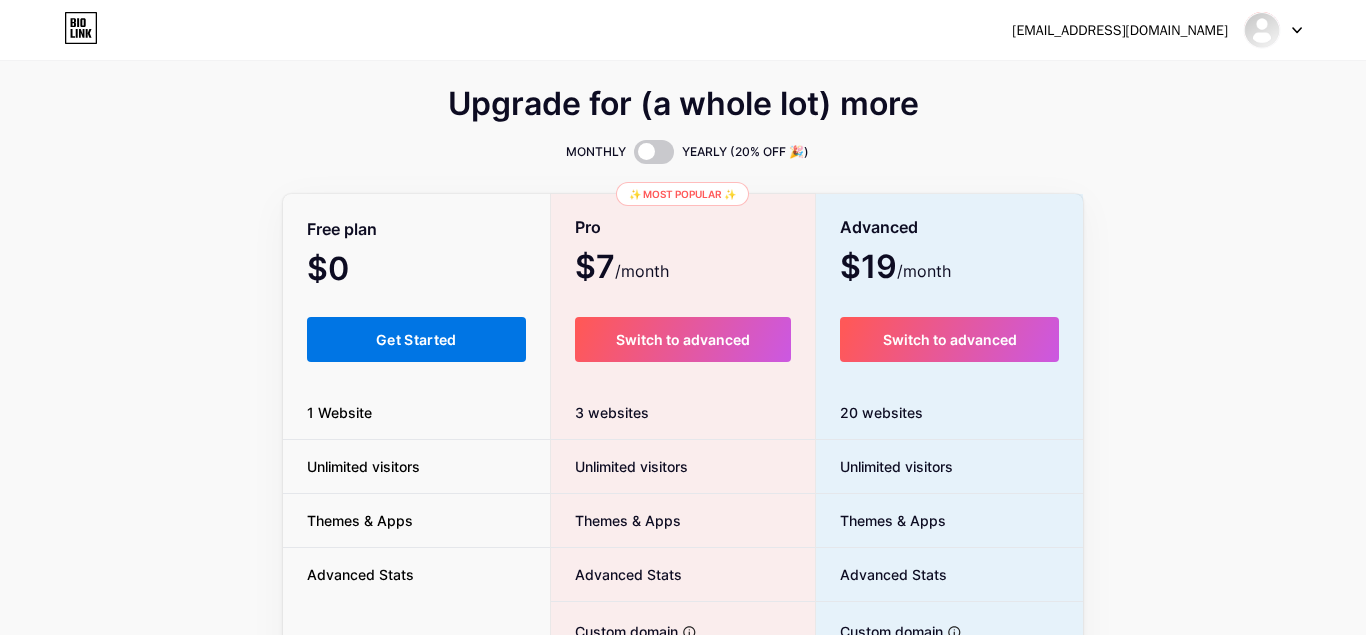 click on "Get Started" at bounding box center (416, 339) 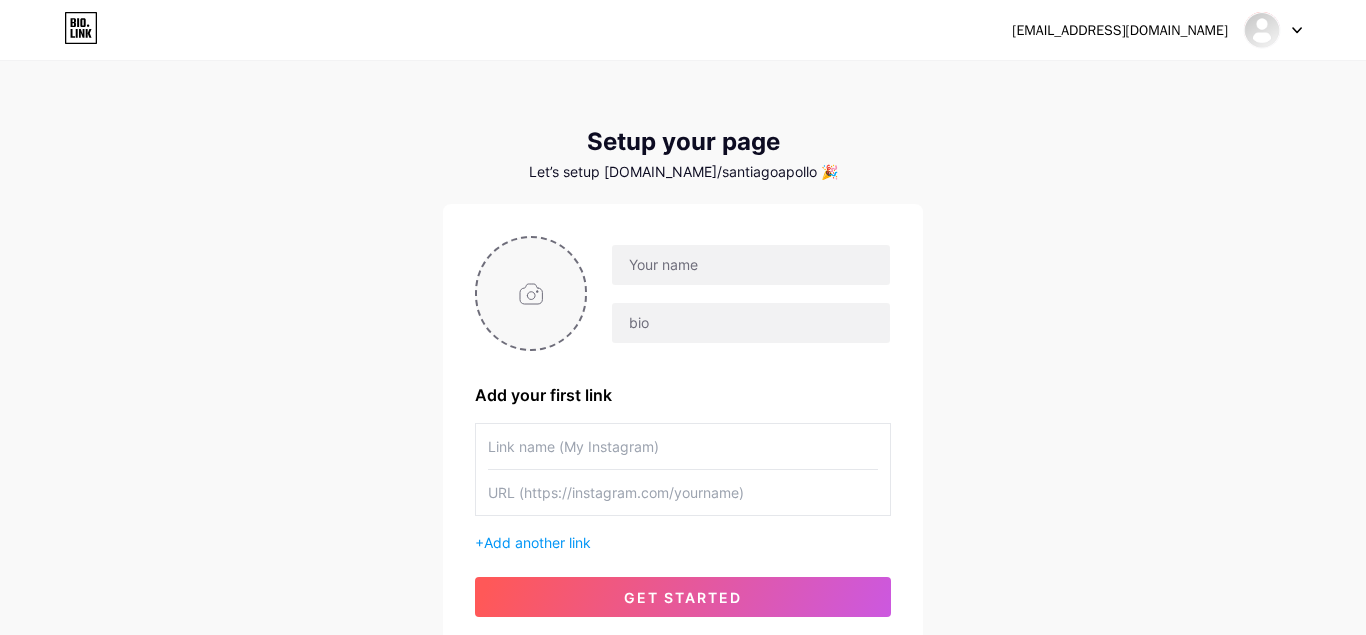 click at bounding box center (531, 293) 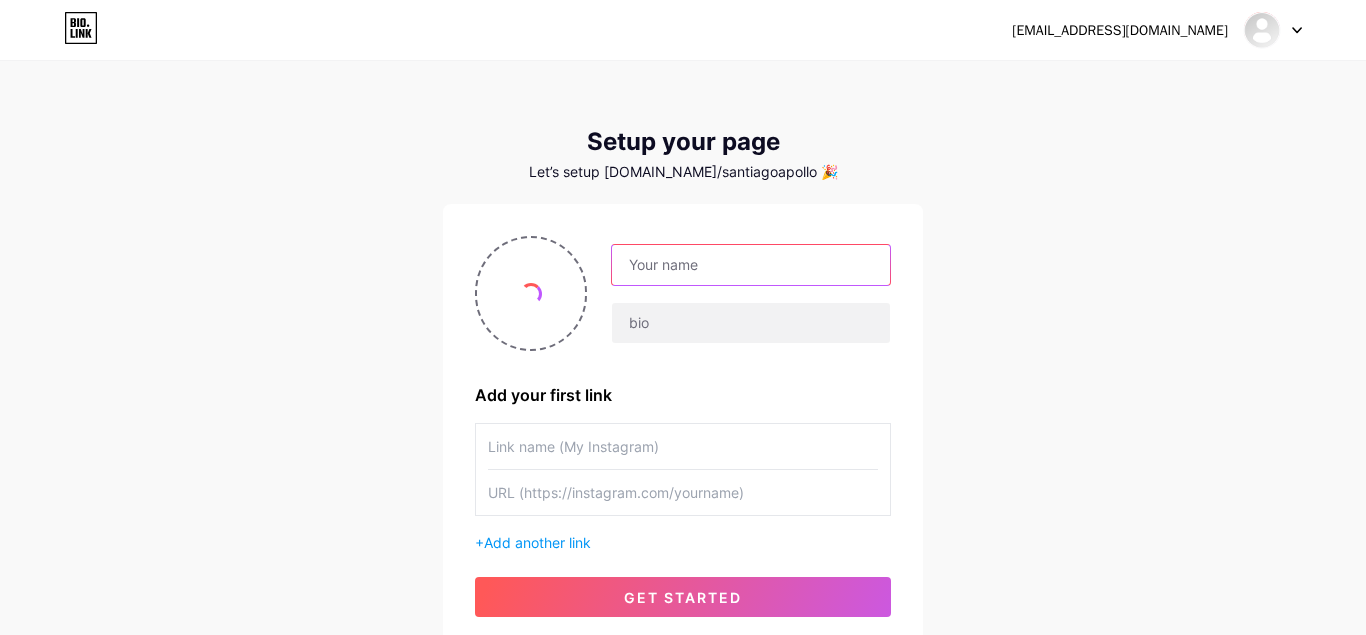 click at bounding box center [751, 265] 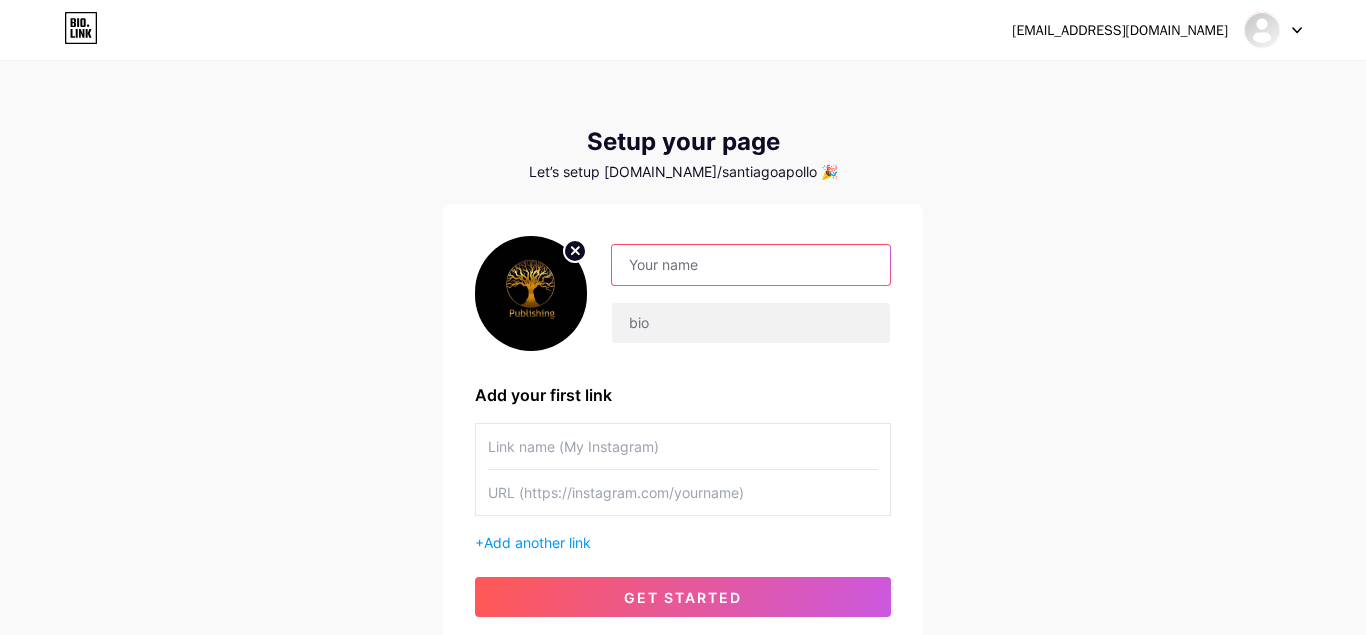 paste on "SantiagoApollo" 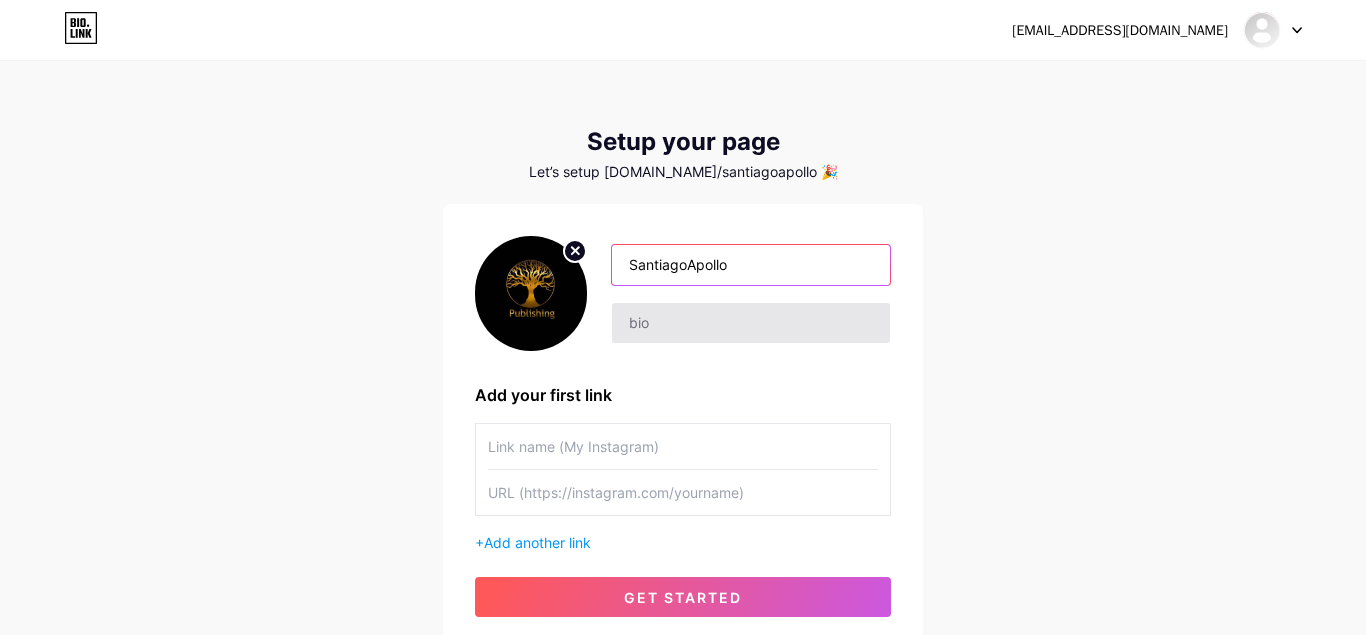 type on "SantiagoApollo" 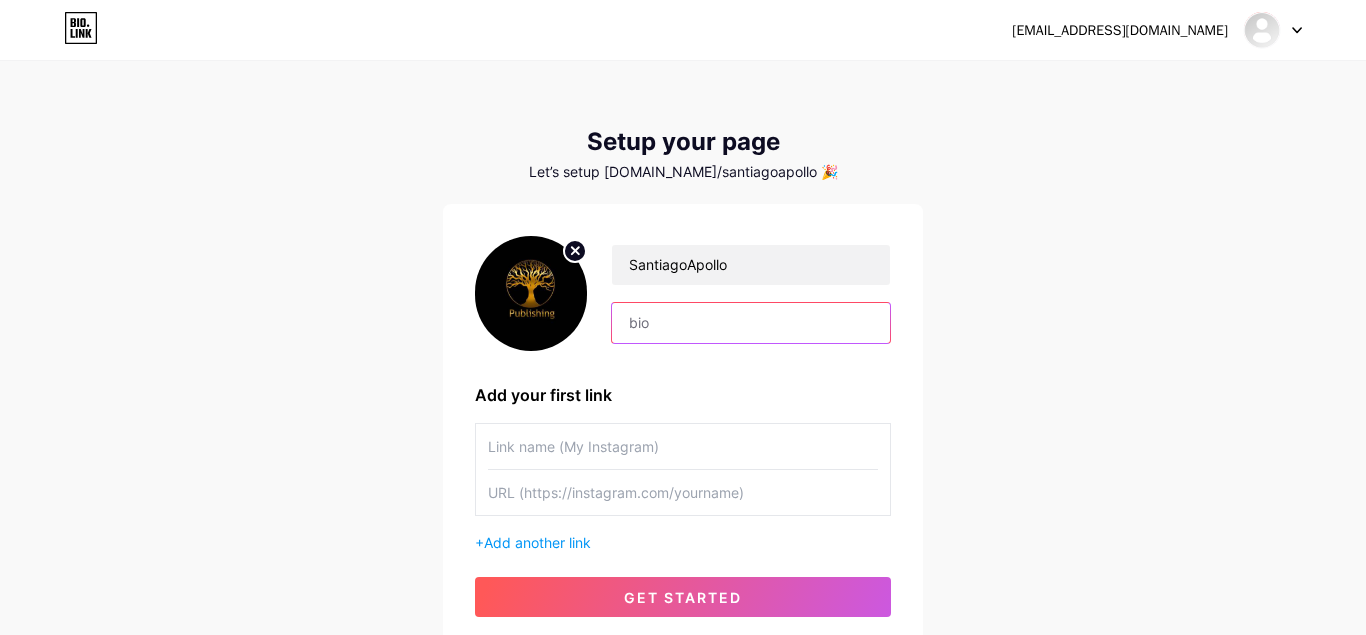 click at bounding box center (751, 323) 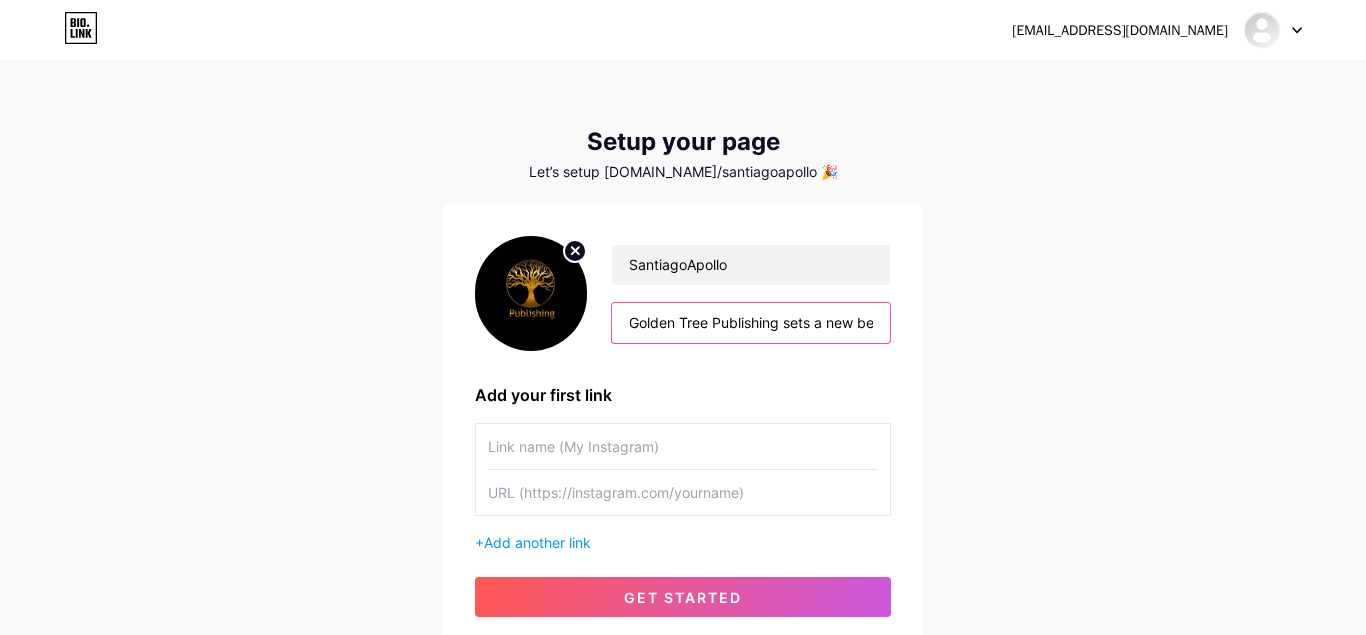 scroll, scrollTop: 0, scrollLeft: 400, axis: horizontal 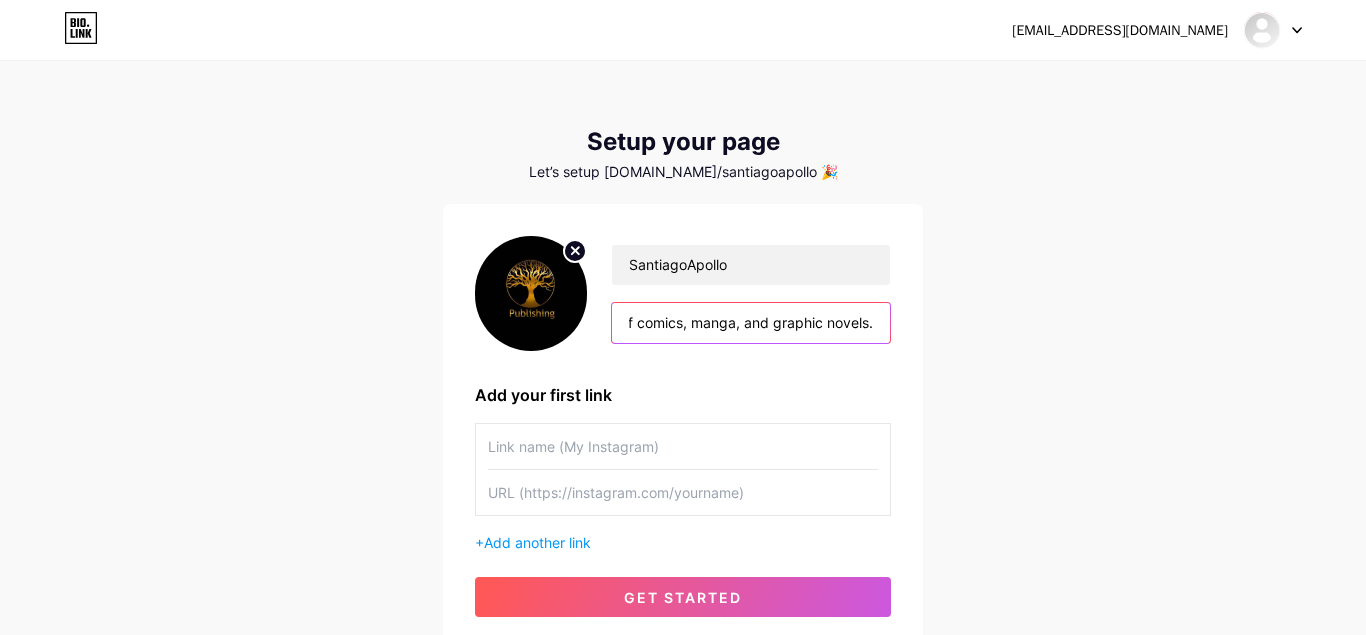 type on "Golden Tree Publishing sets a new benchmark in the world of comics, manga, and graphic novels." 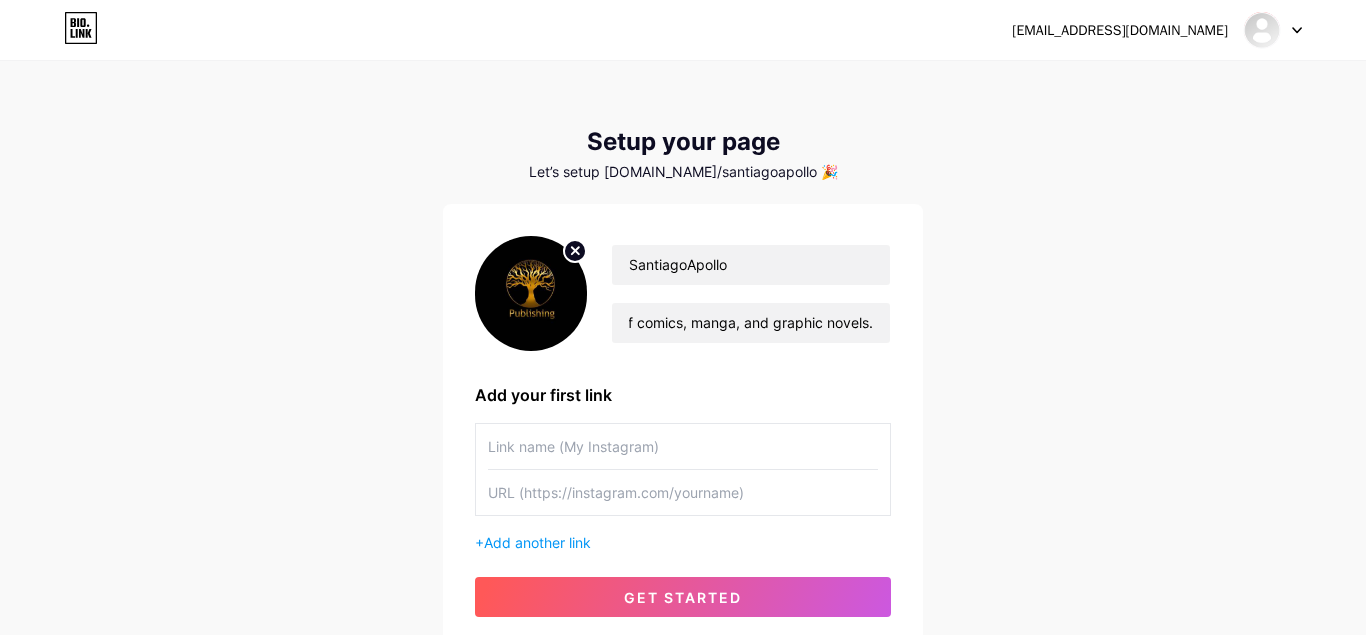 click at bounding box center [683, 446] 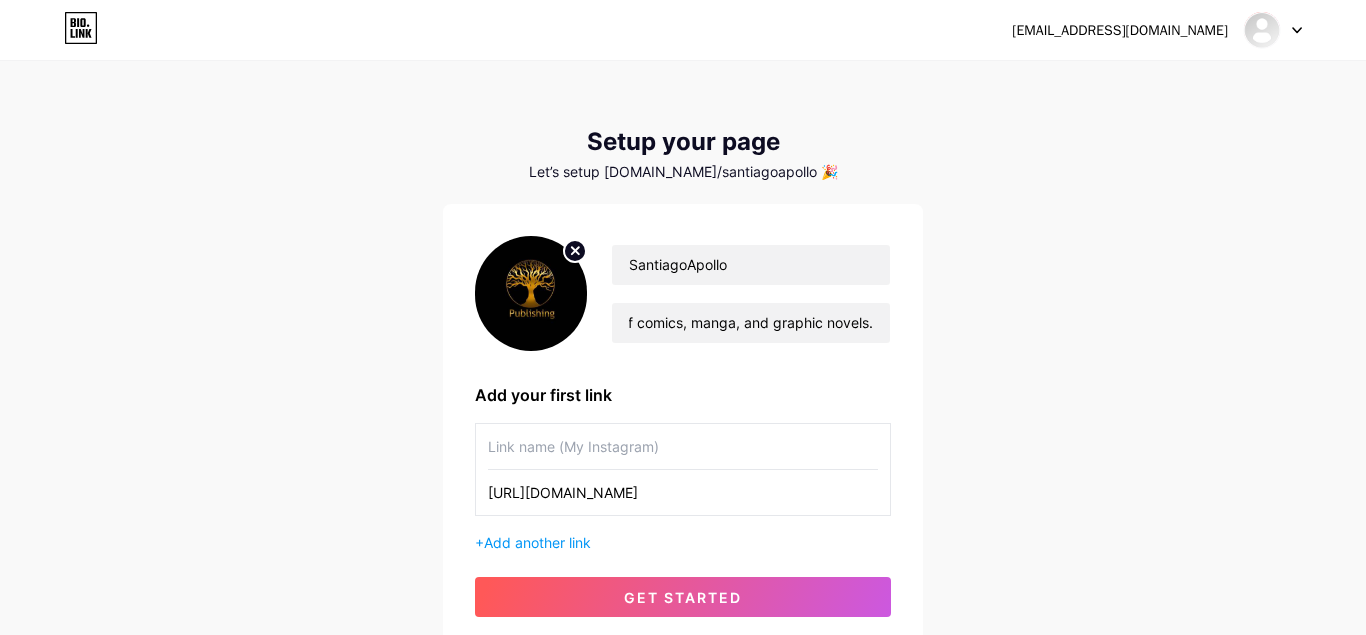 type on "[URL][DOMAIN_NAME]" 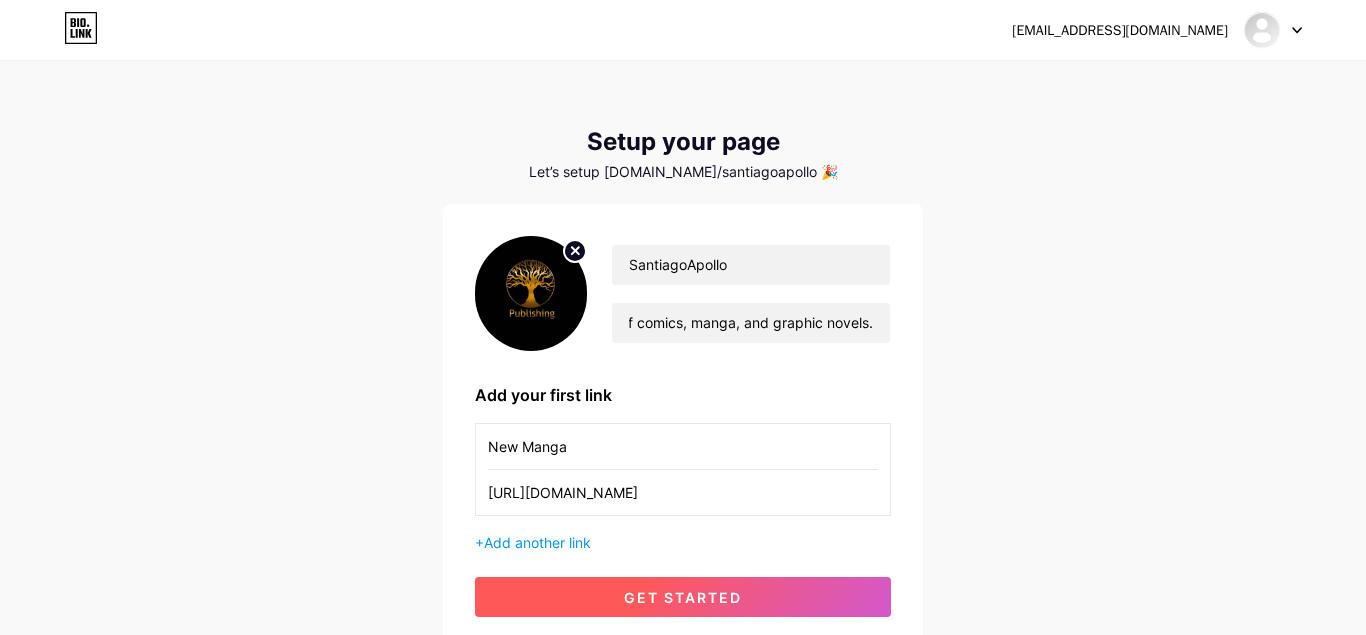 type on "New Manga" 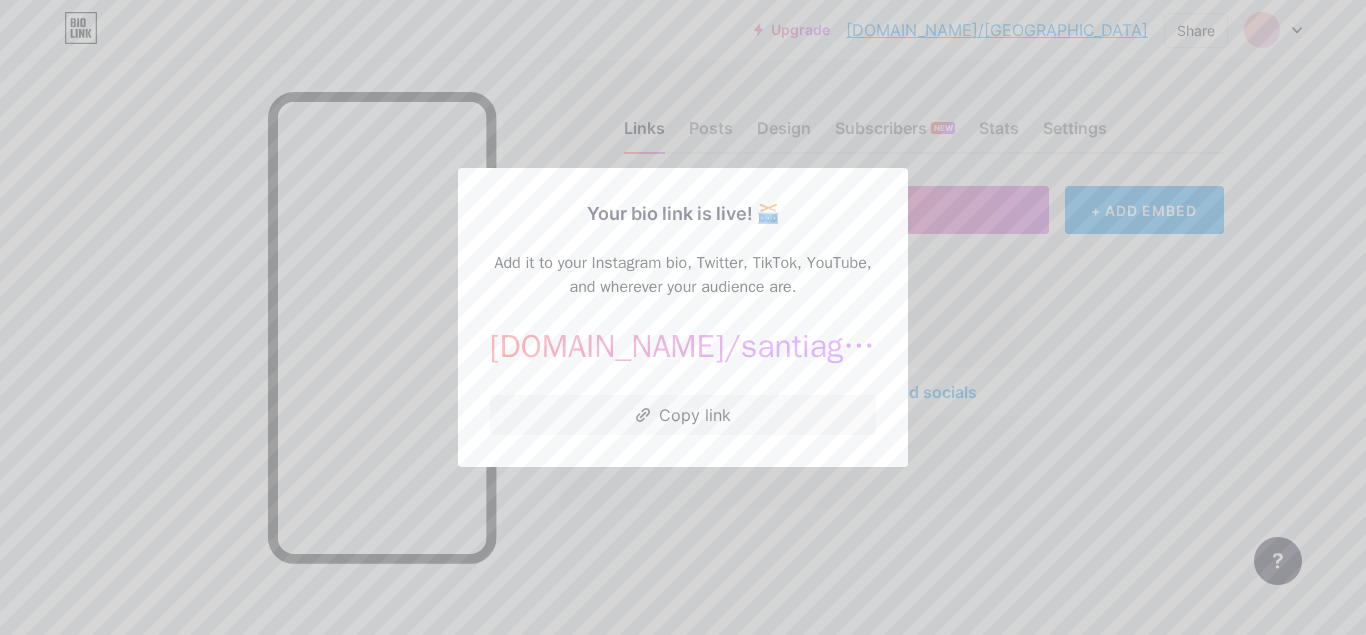 click on "santiagoapollo" at bounding box center [843, 346] 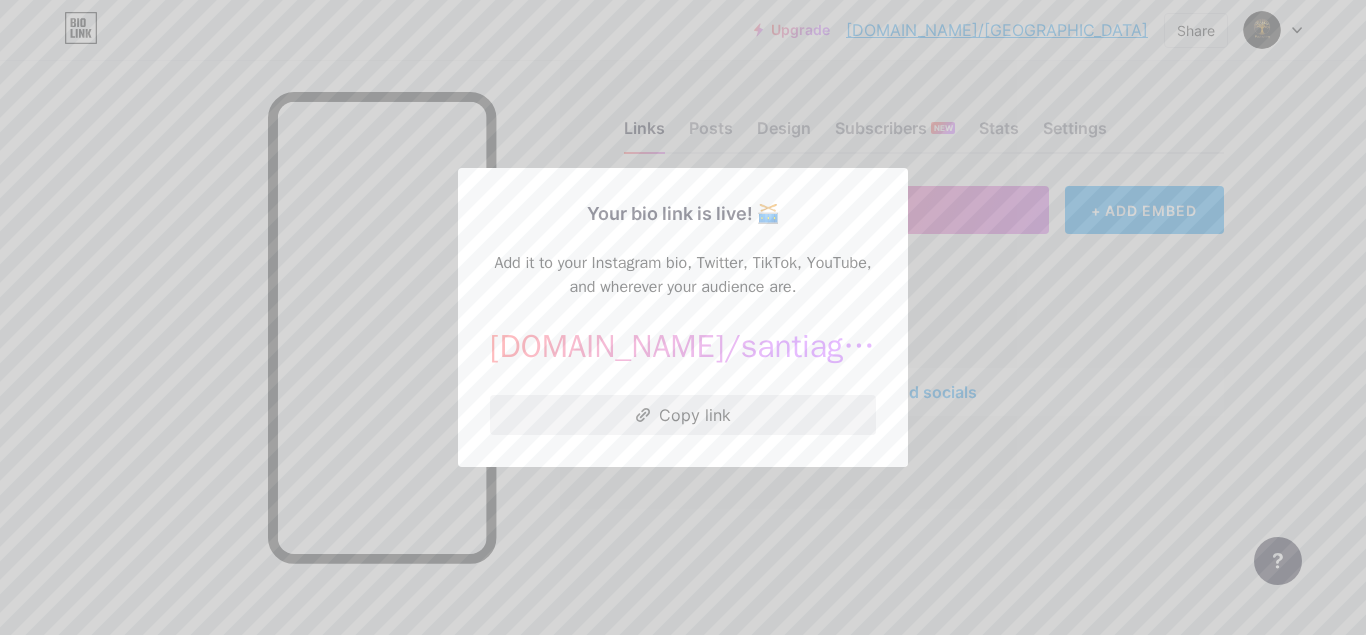 click on "Copy link" at bounding box center [683, 415] 